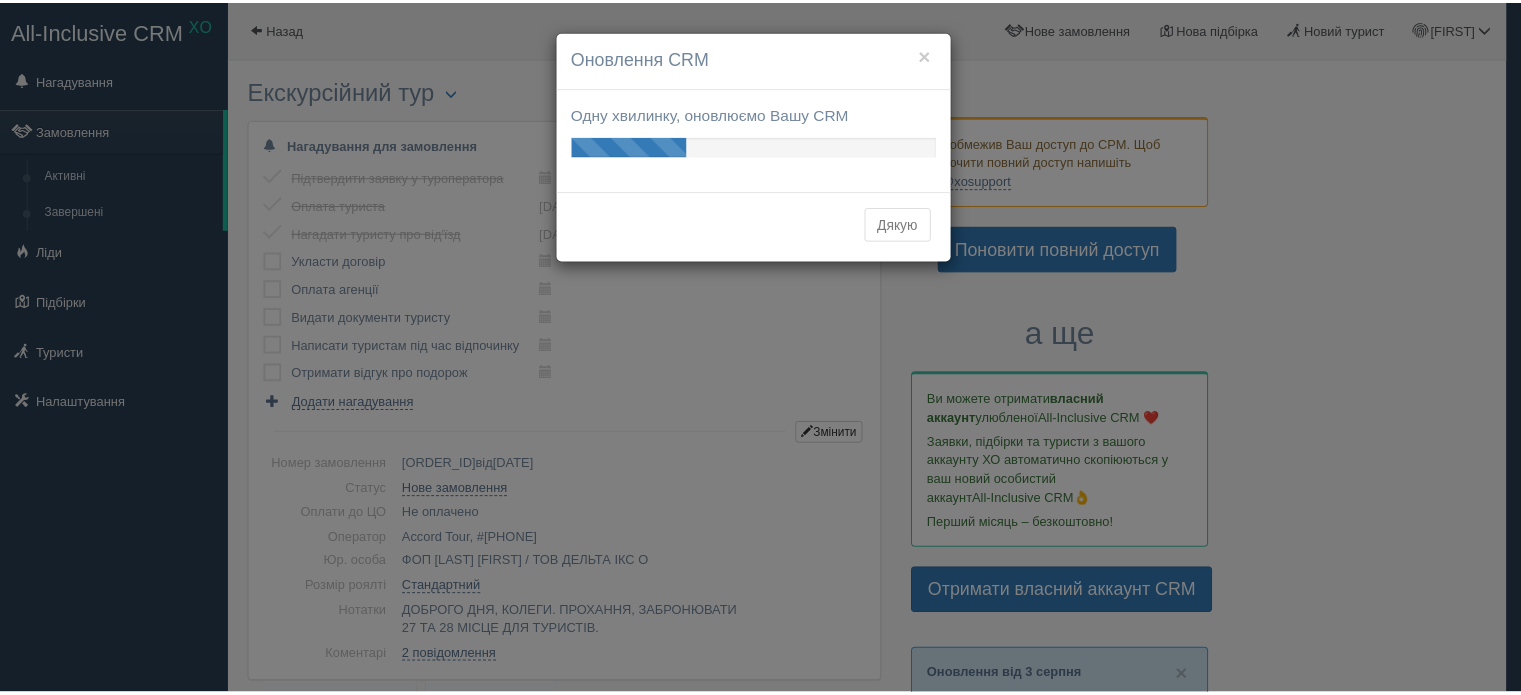 scroll, scrollTop: 0, scrollLeft: 0, axis: both 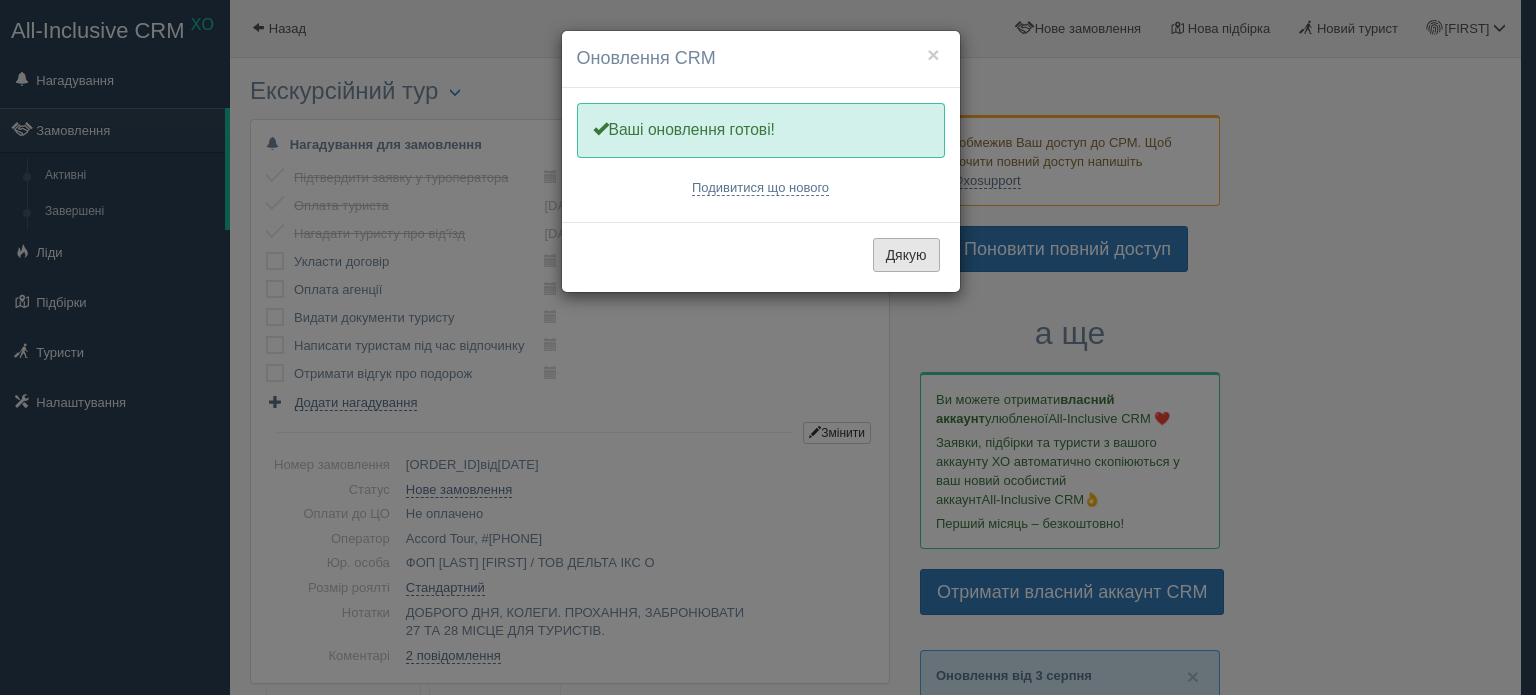 click on "Дякую" at bounding box center [906, 255] 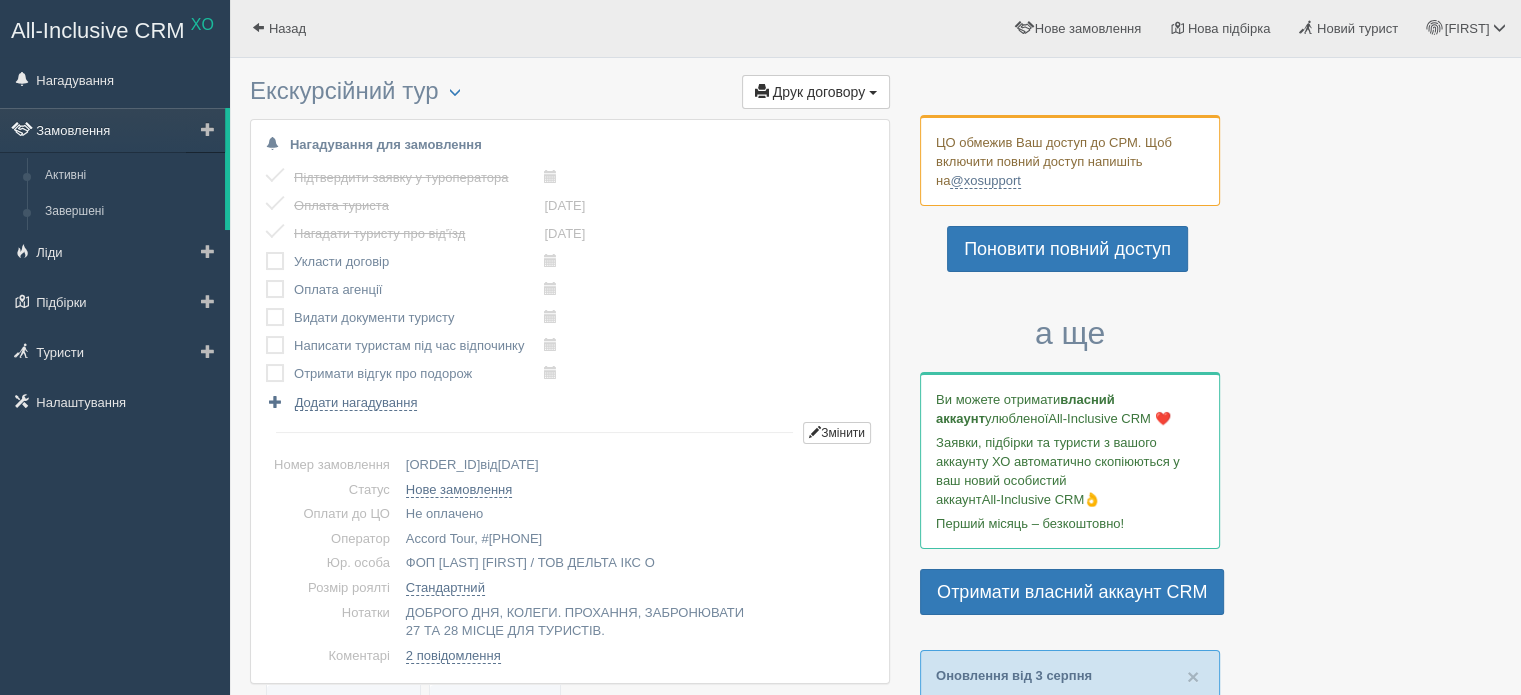 click on "Замовлення" at bounding box center [112, 130] 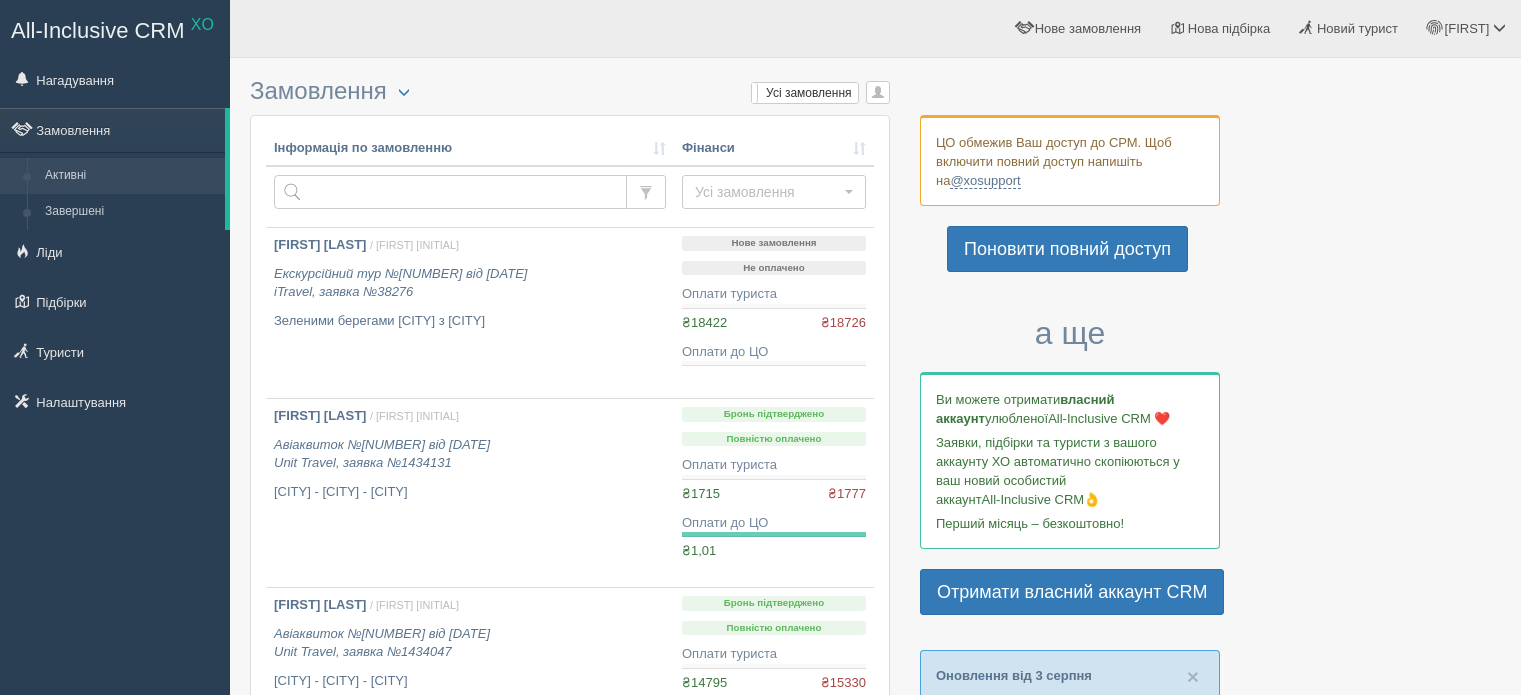 scroll, scrollTop: 0, scrollLeft: 0, axis: both 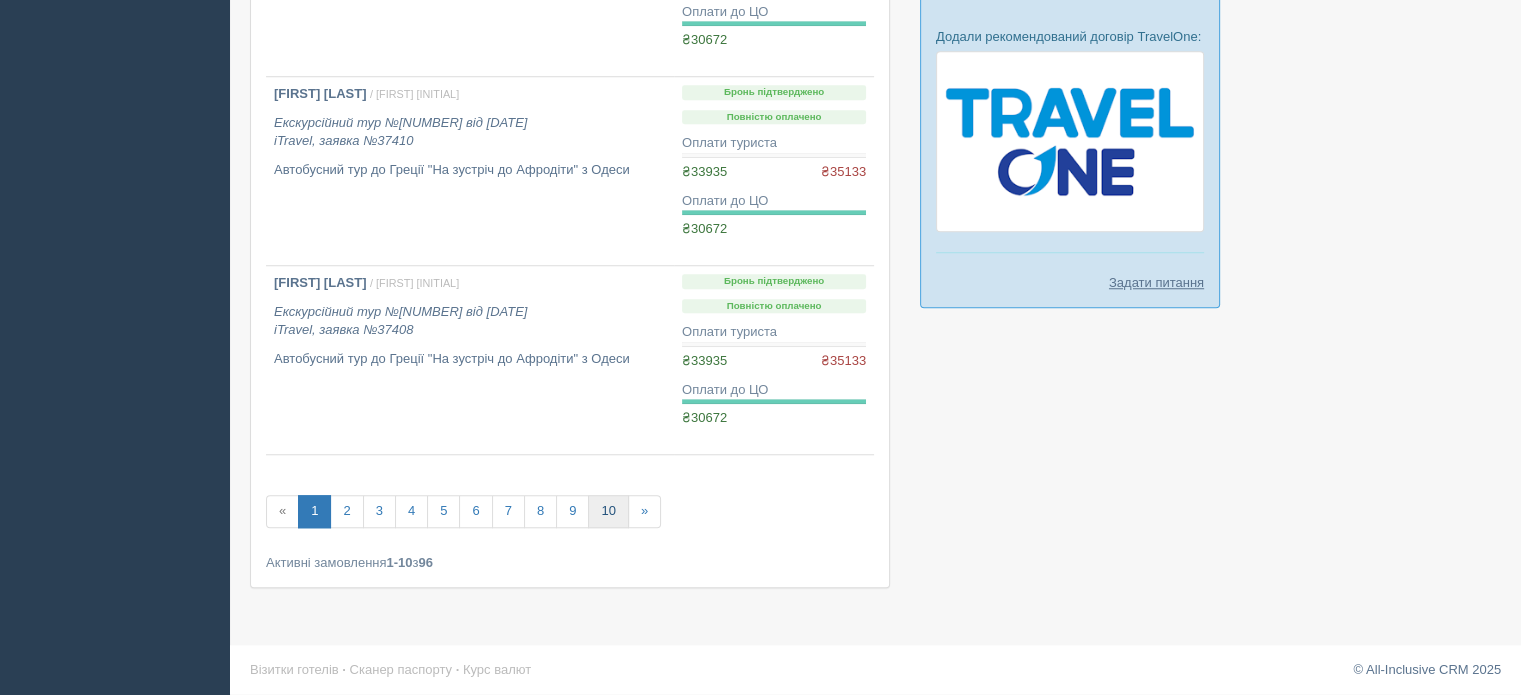 click on "10" at bounding box center [608, 511] 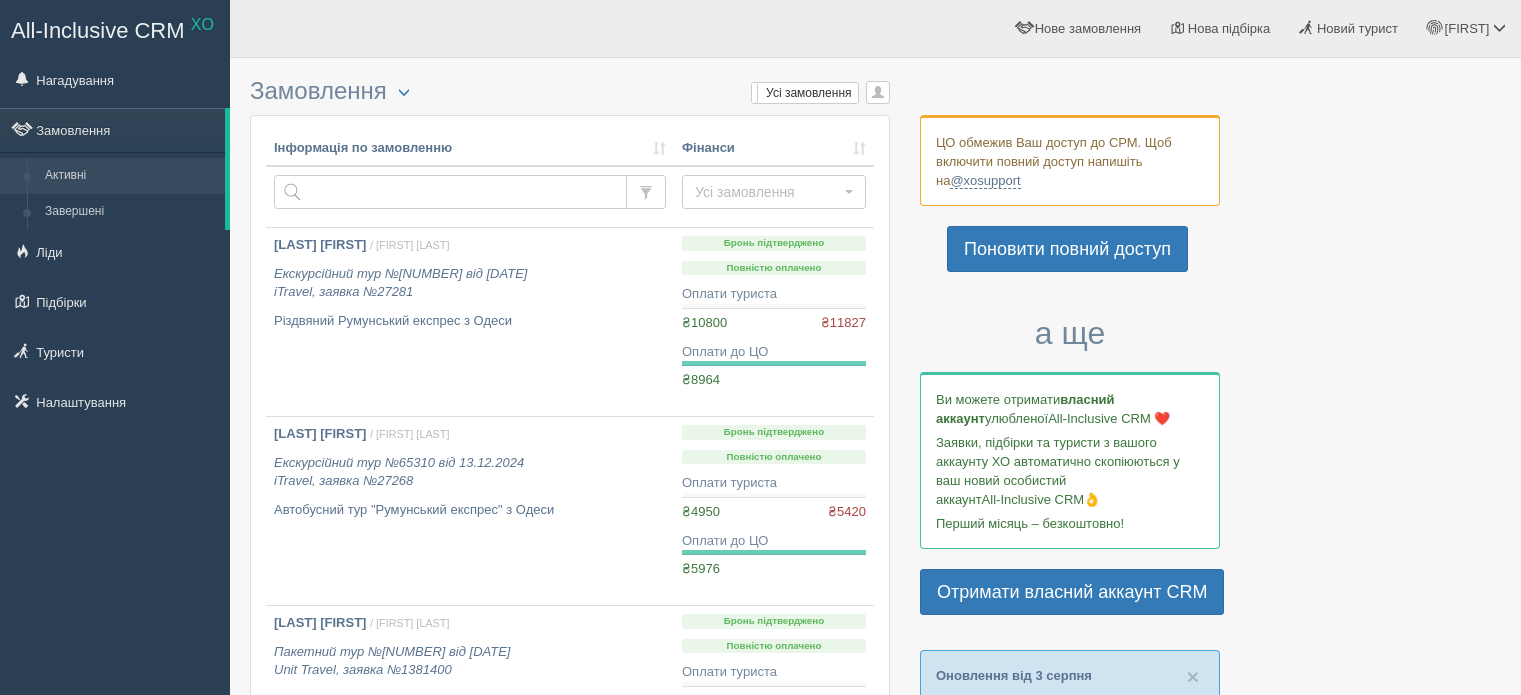 scroll, scrollTop: 0, scrollLeft: 0, axis: both 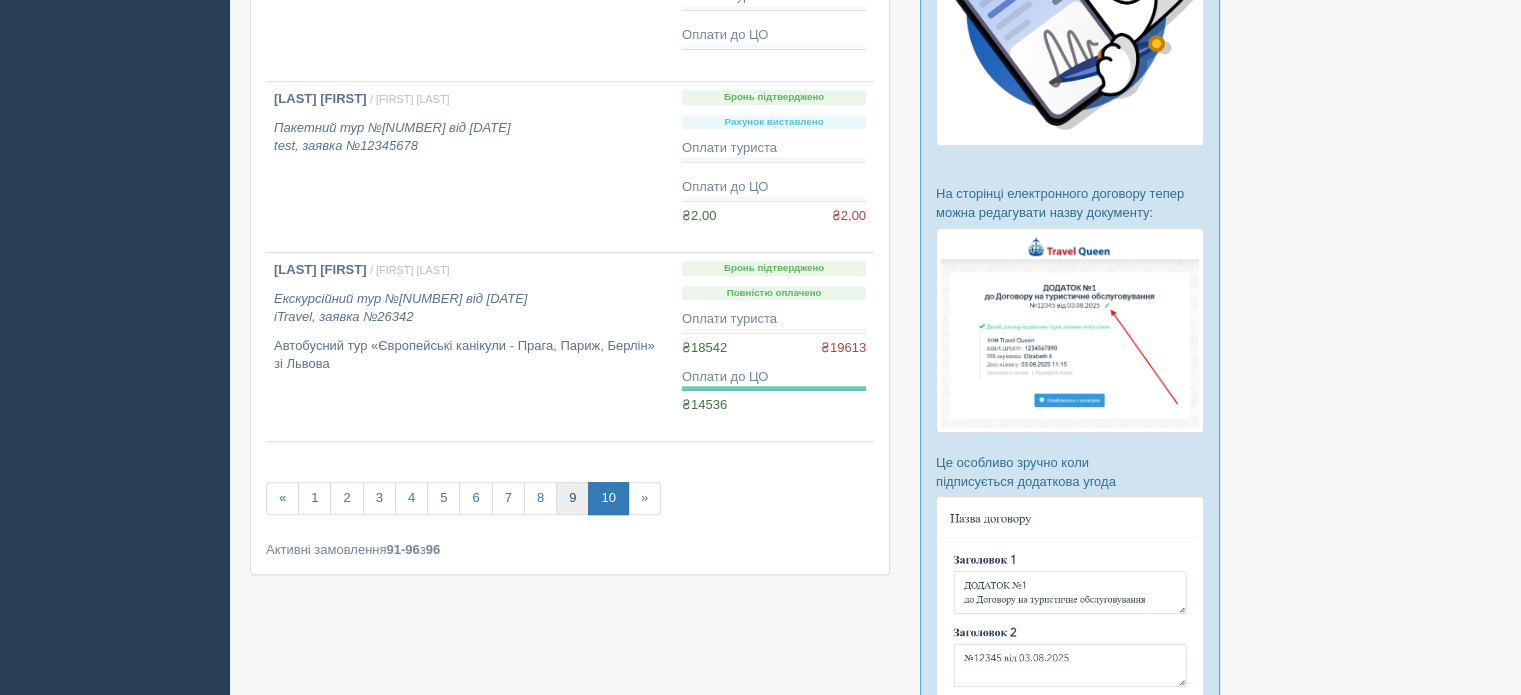 click on "9" at bounding box center [572, 498] 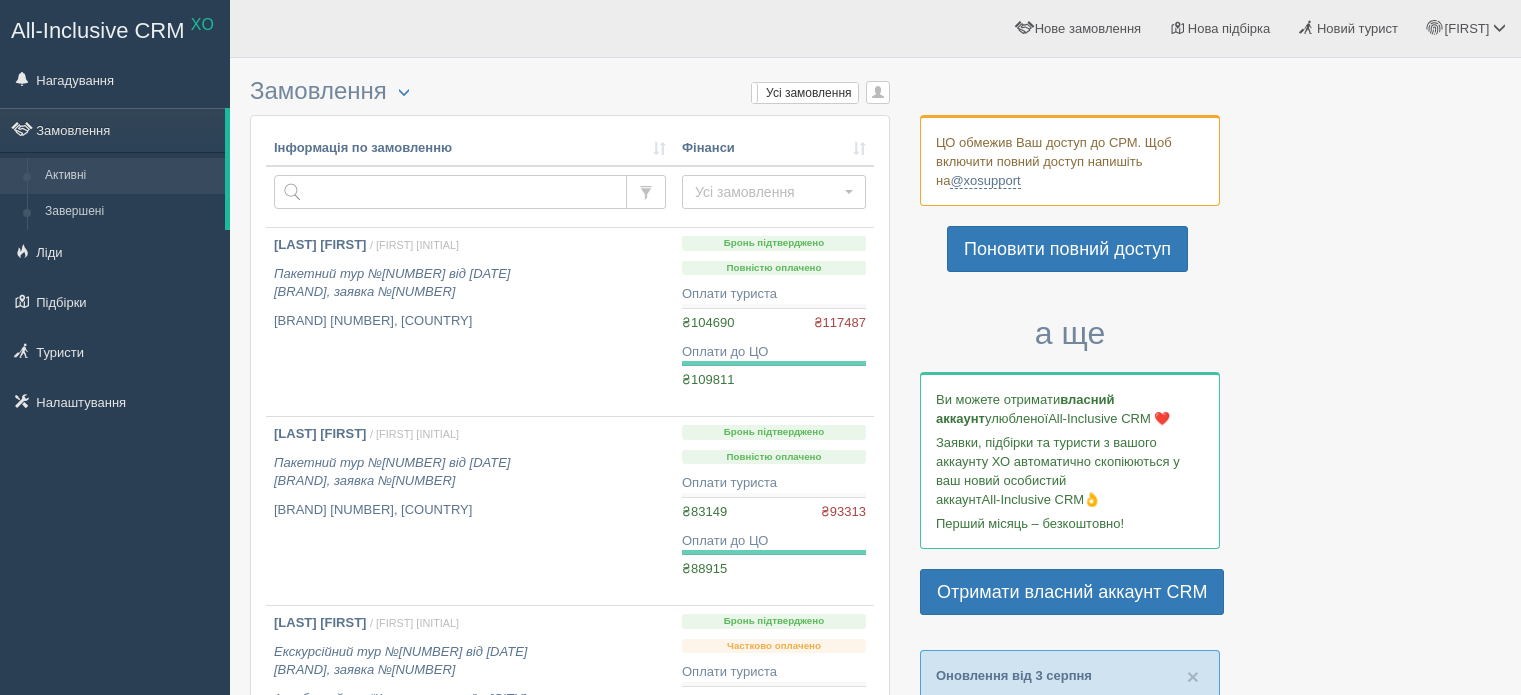 scroll, scrollTop: 0, scrollLeft: 0, axis: both 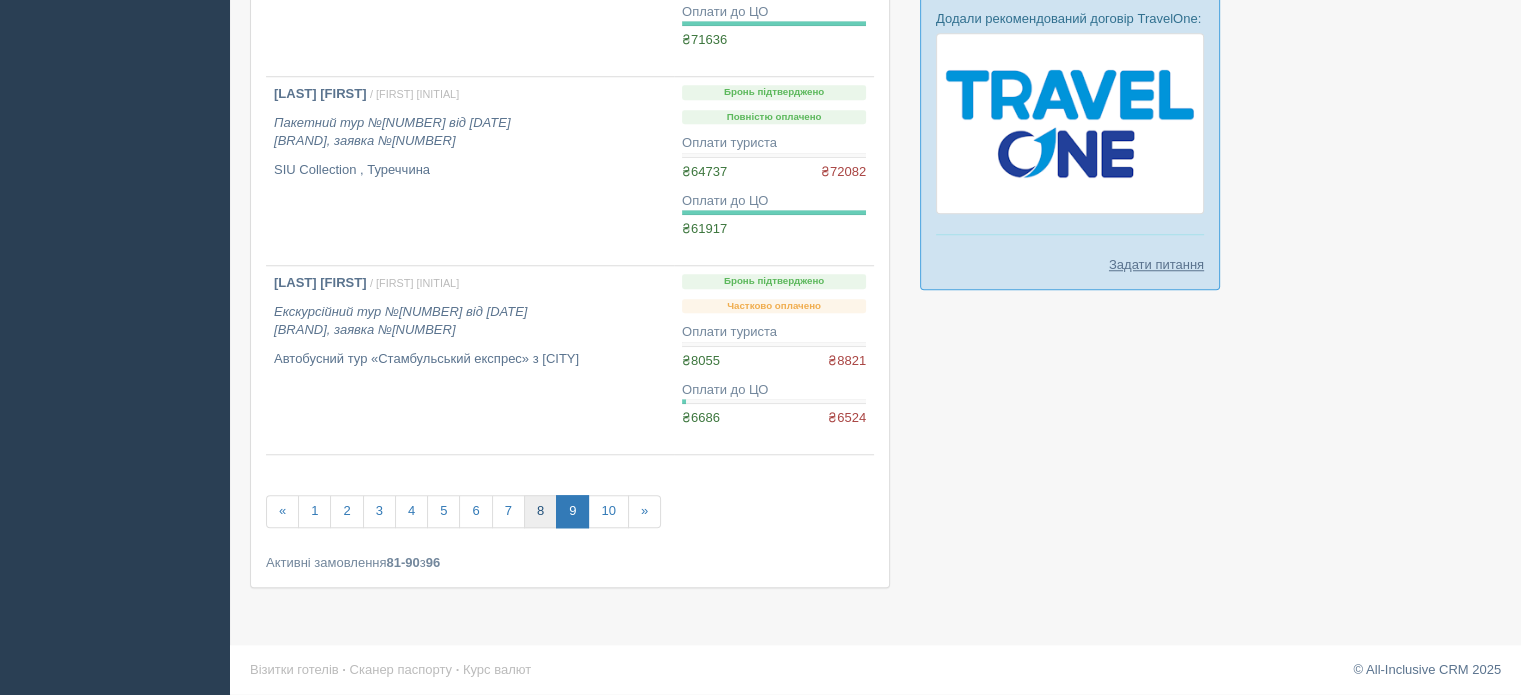 click on "8" at bounding box center [540, 511] 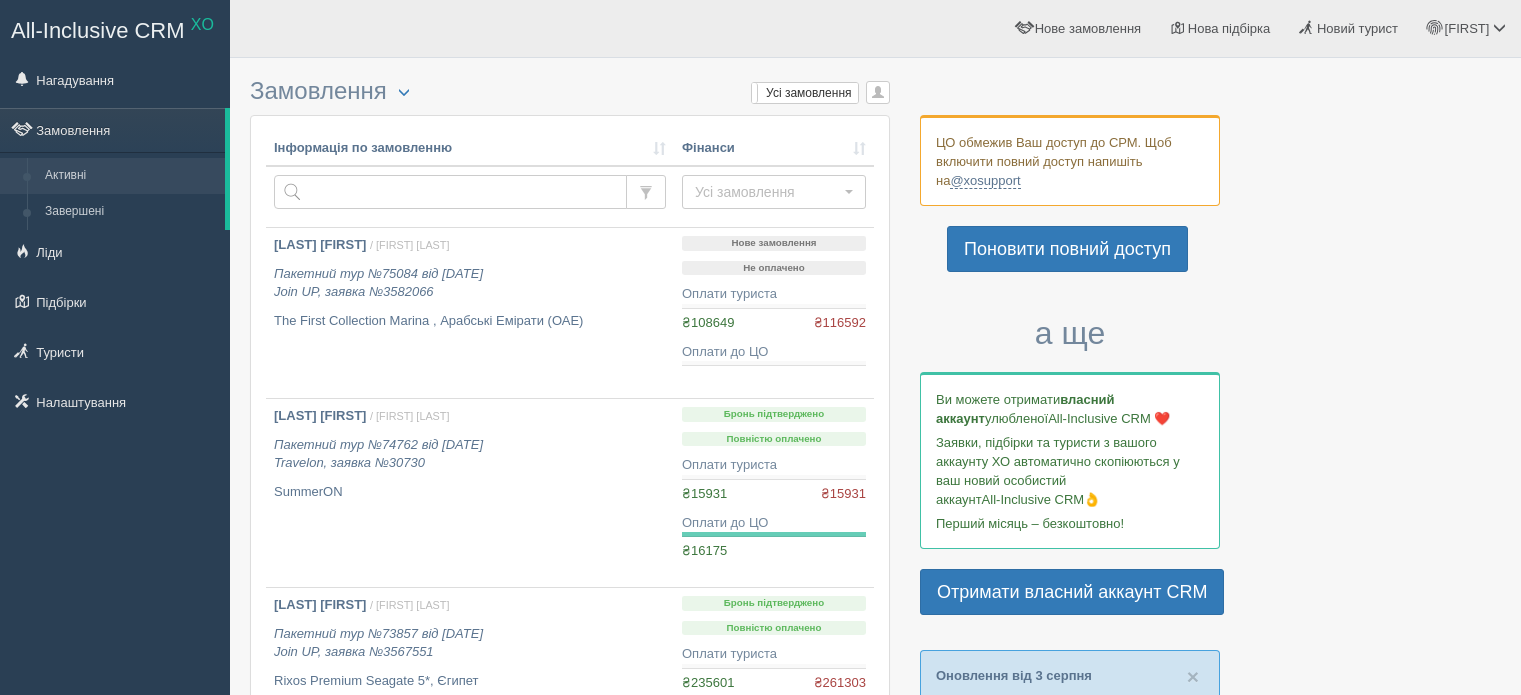 scroll, scrollTop: 0, scrollLeft: 0, axis: both 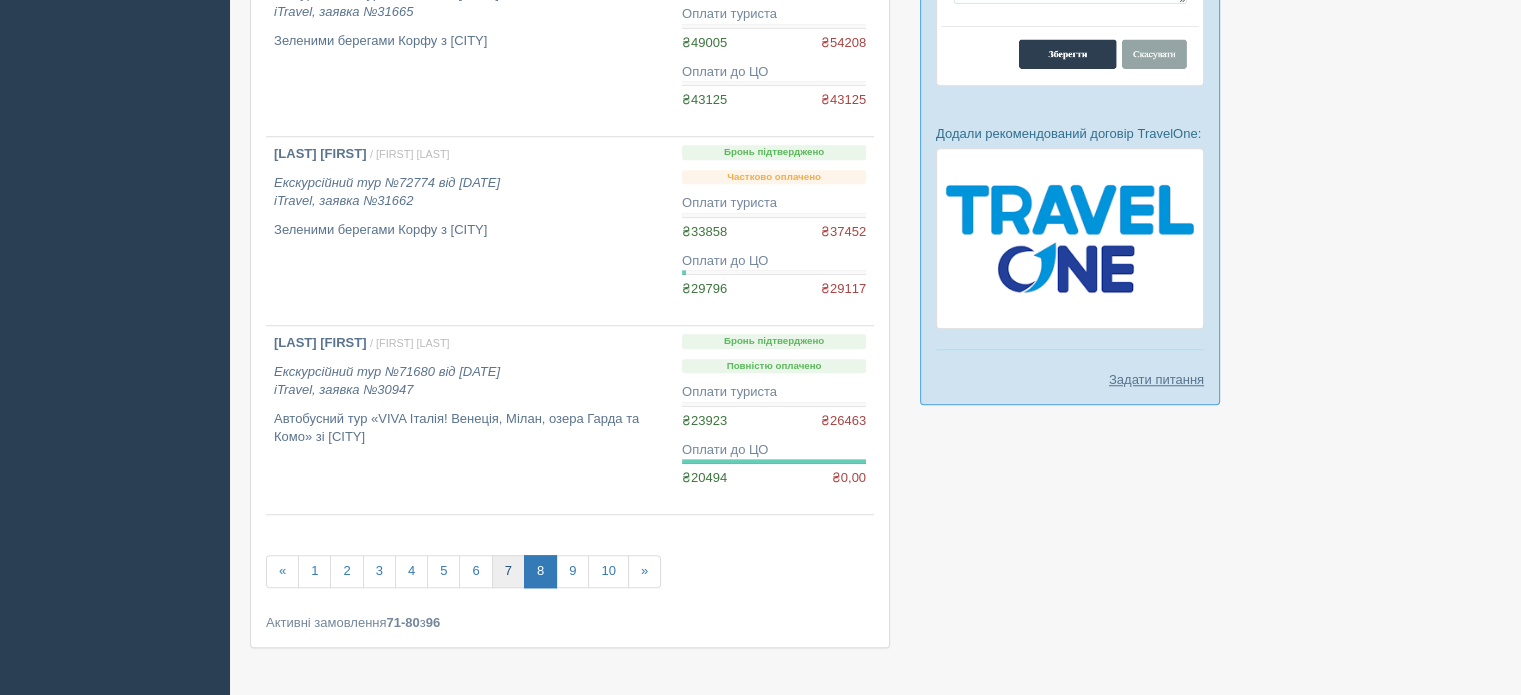 click on "7" at bounding box center (508, 571) 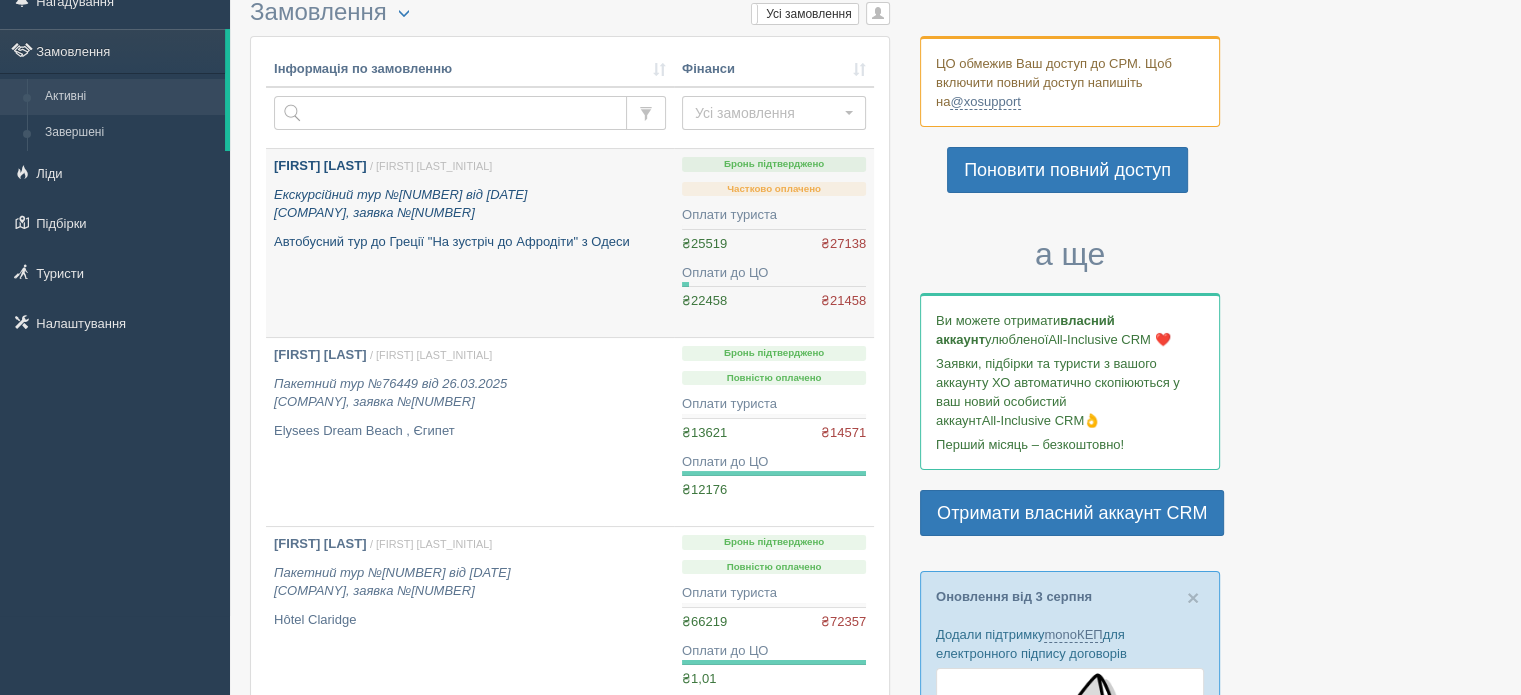 scroll, scrollTop: 200, scrollLeft: 0, axis: vertical 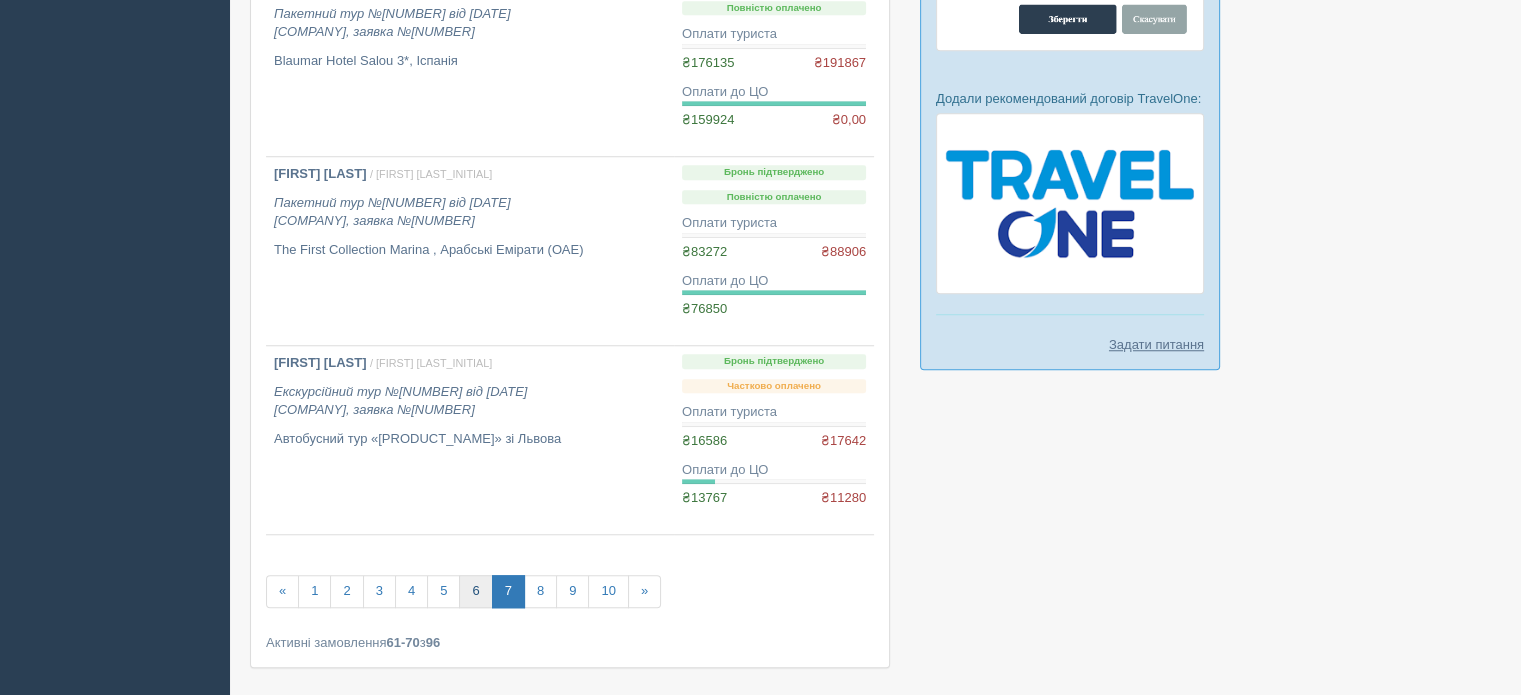 click on "6" at bounding box center [475, 591] 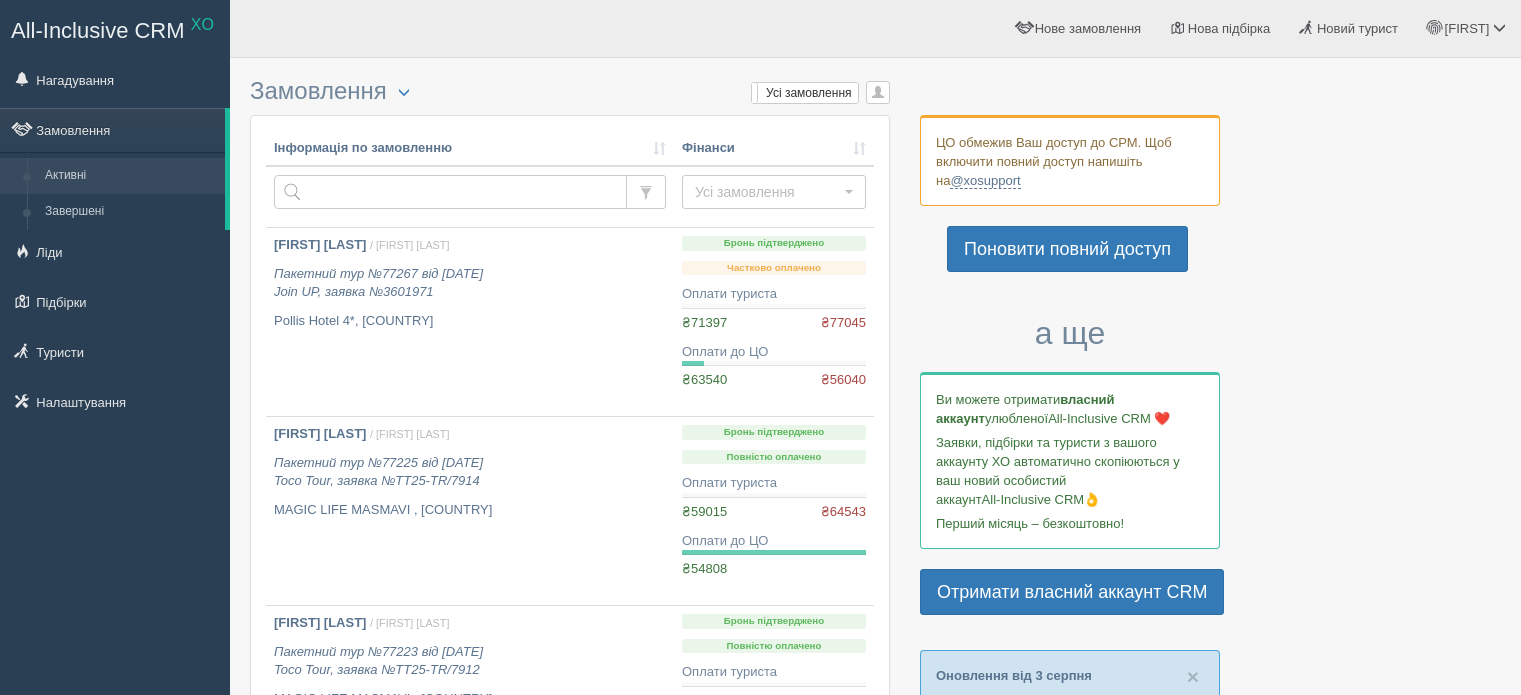 scroll, scrollTop: 0, scrollLeft: 0, axis: both 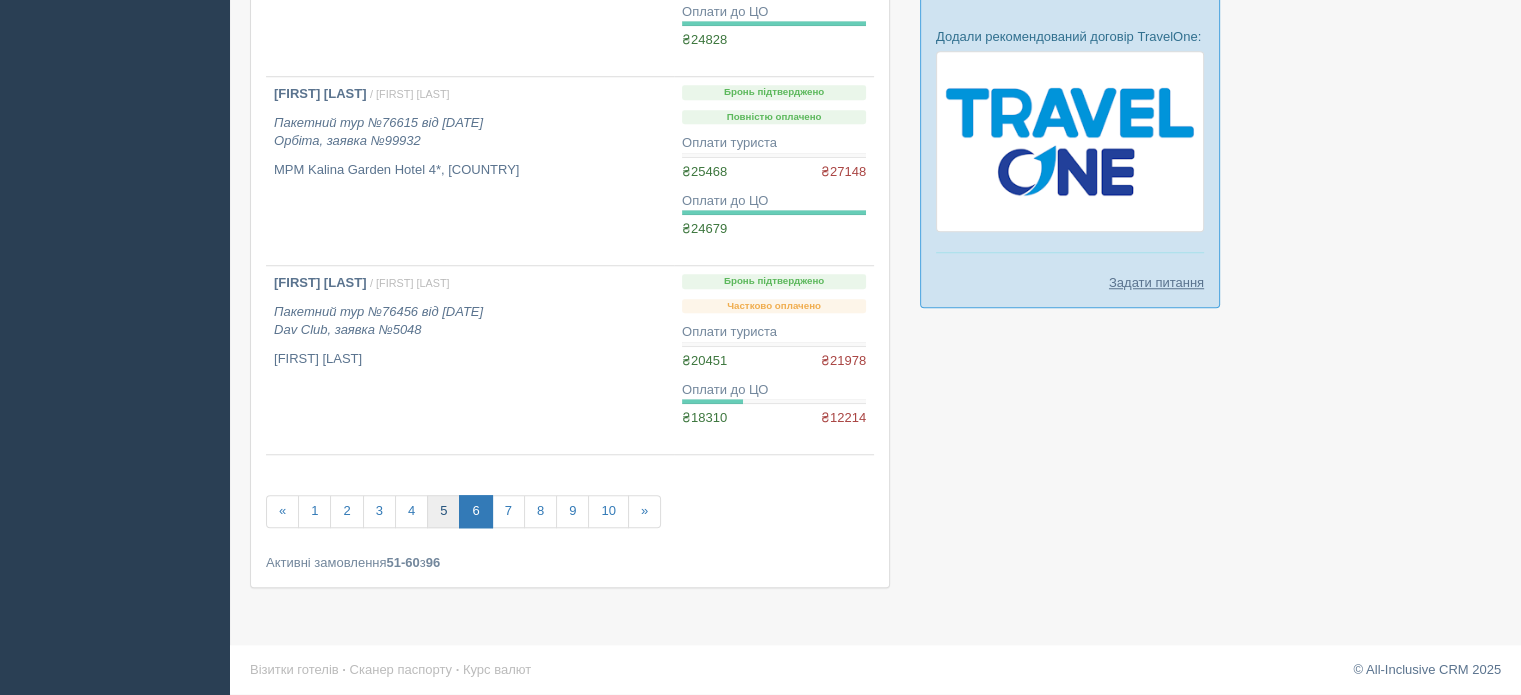 click on "5" at bounding box center (443, 511) 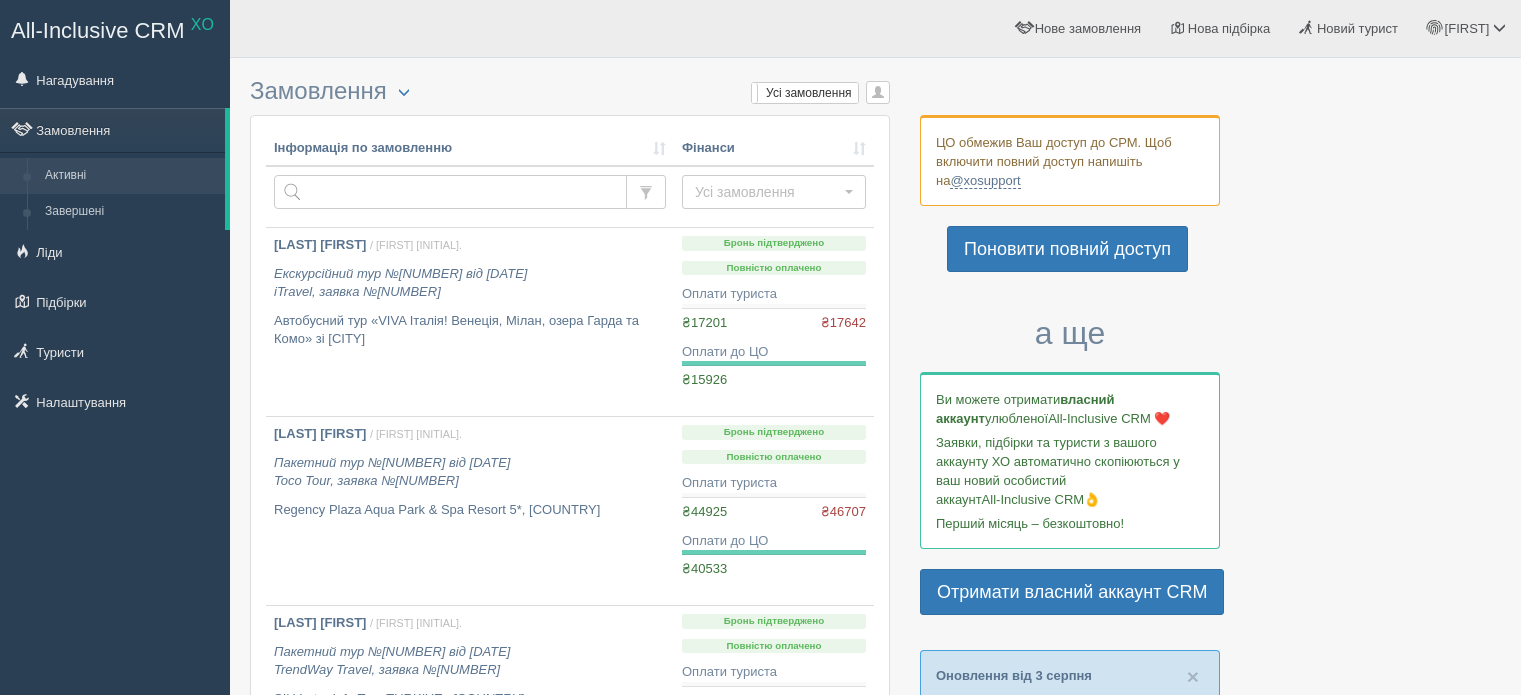 scroll, scrollTop: 0, scrollLeft: 0, axis: both 